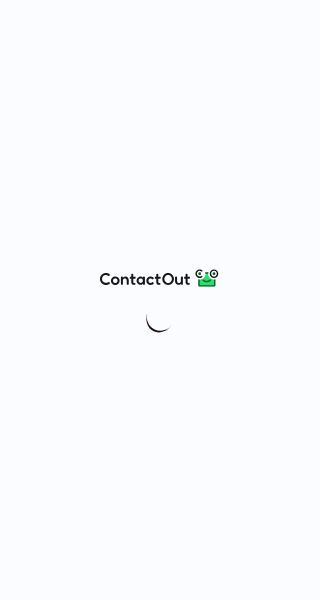 scroll, scrollTop: 0, scrollLeft: 0, axis: both 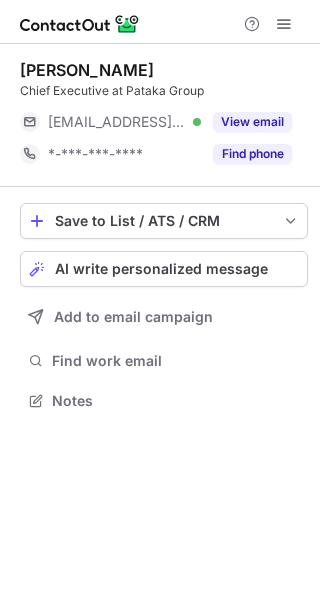 drag, startPoint x: 141, startPoint y: 65, endPoint x: 4, endPoint y: 69, distance: 137.05838 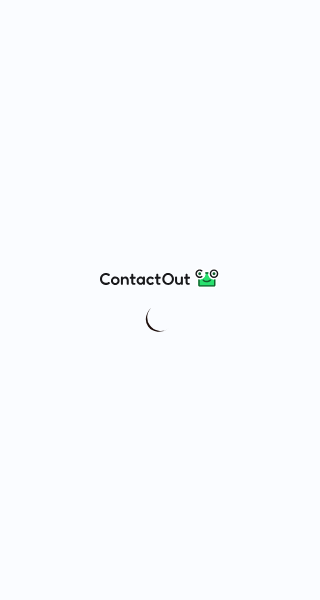 scroll, scrollTop: 0, scrollLeft: 0, axis: both 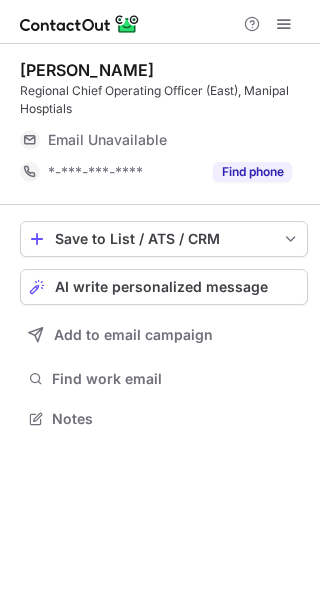 drag, startPoint x: 165, startPoint y: 69, endPoint x: 12, endPoint y: 68, distance: 153.00327 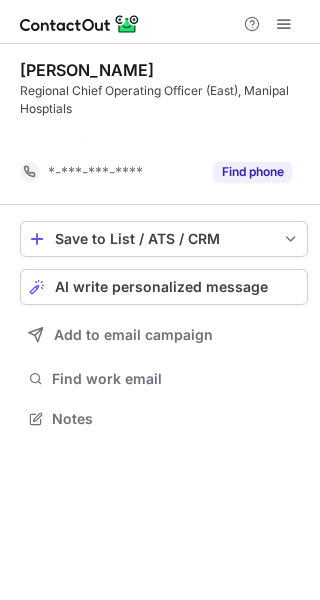 scroll, scrollTop: 372, scrollLeft: 320, axis: both 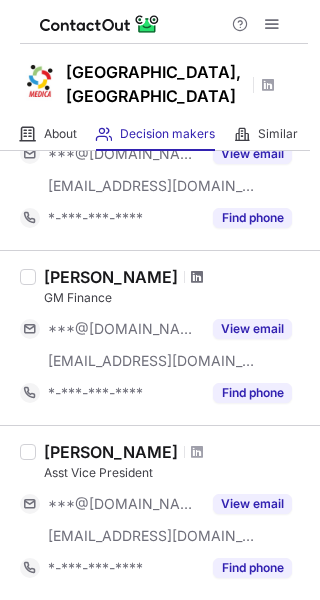 click at bounding box center [197, 277] 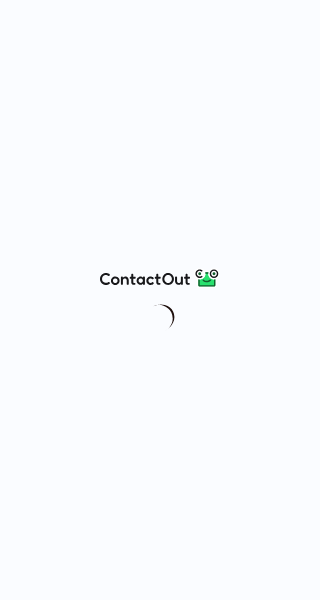 scroll, scrollTop: 0, scrollLeft: 0, axis: both 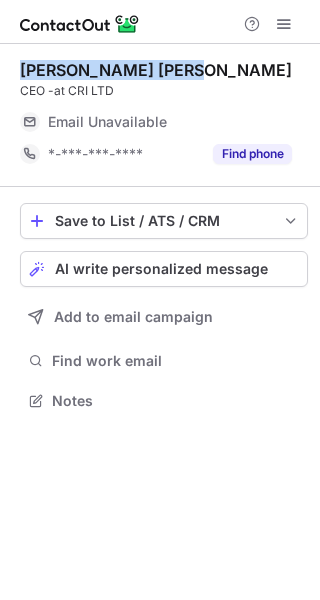 drag, startPoint x: 183, startPoint y: 68, endPoint x: 19, endPoint y: 61, distance: 164.14932 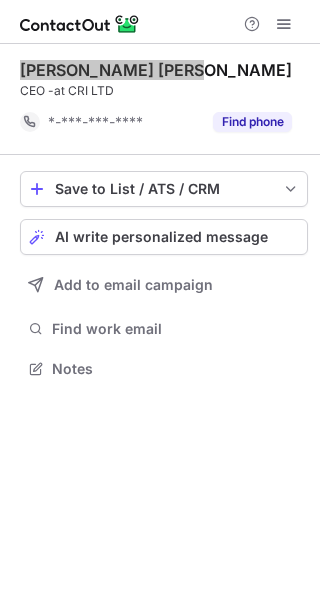 scroll, scrollTop: 354, scrollLeft: 320, axis: both 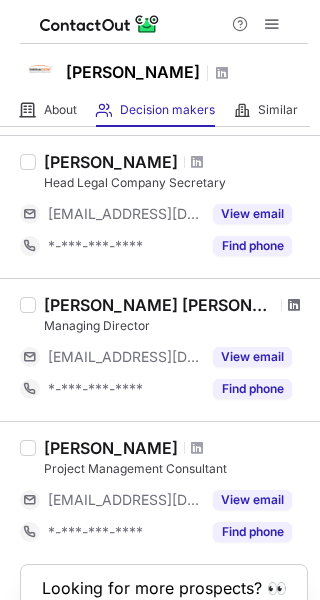 click at bounding box center [294, 305] 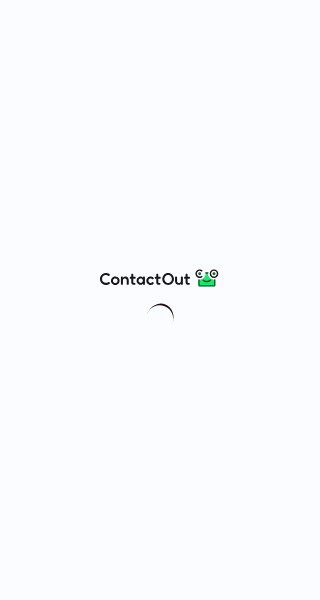 scroll, scrollTop: 0, scrollLeft: 0, axis: both 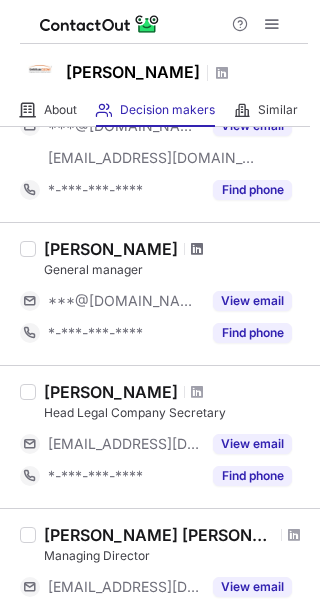click at bounding box center (197, 249) 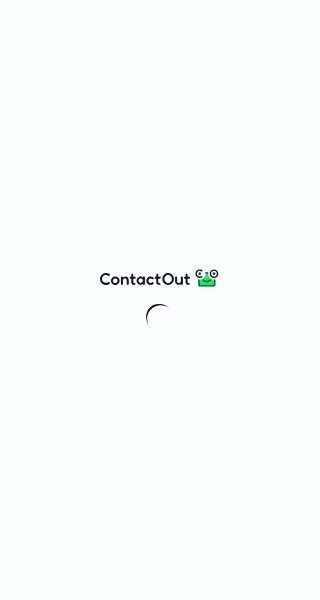 scroll, scrollTop: 0, scrollLeft: 0, axis: both 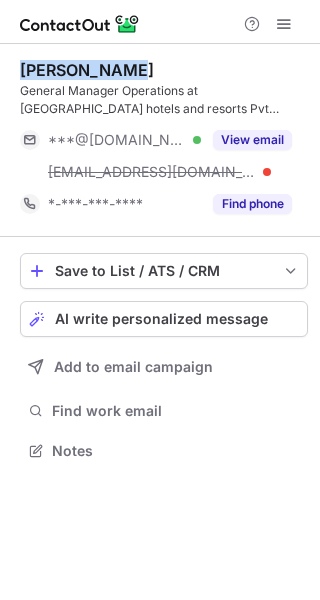 drag, startPoint x: 117, startPoint y: 71, endPoint x: 10, endPoint y: 68, distance: 107.042046 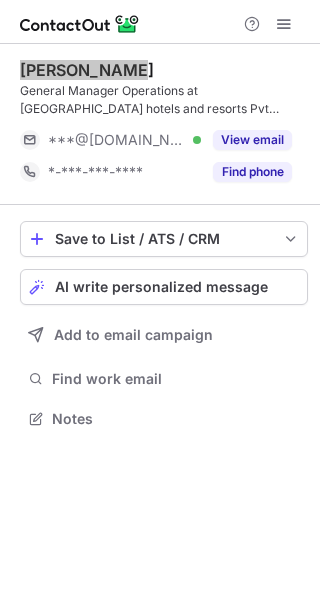 scroll, scrollTop: 404, scrollLeft: 320, axis: both 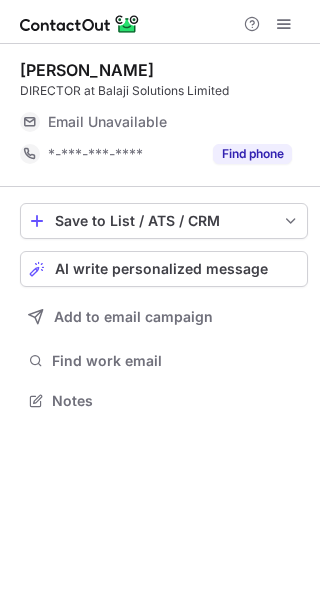 drag, startPoint x: 157, startPoint y: 66, endPoint x: 9, endPoint y: 64, distance: 148.01352 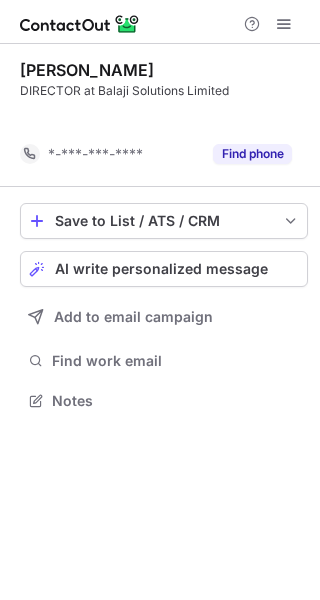 scroll, scrollTop: 354, scrollLeft: 320, axis: both 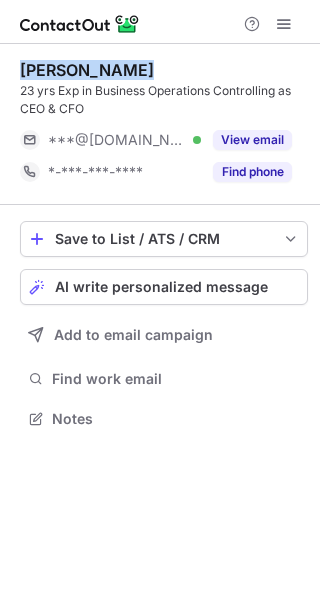 drag, startPoint x: 147, startPoint y: 67, endPoint x: 25, endPoint y: 67, distance: 122 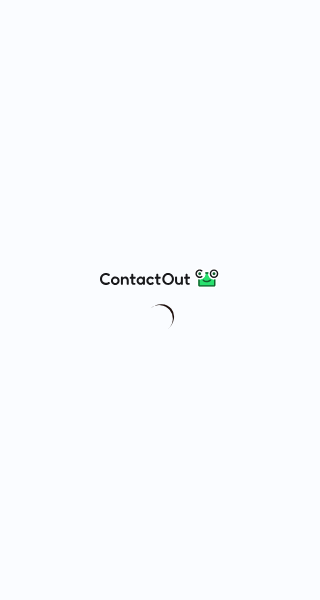 scroll, scrollTop: 0, scrollLeft: 0, axis: both 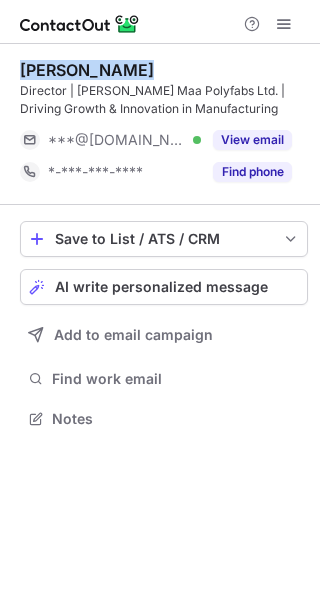 drag, startPoint x: 25, startPoint y: 67, endPoint x: 199, endPoint y: 54, distance: 174.48495 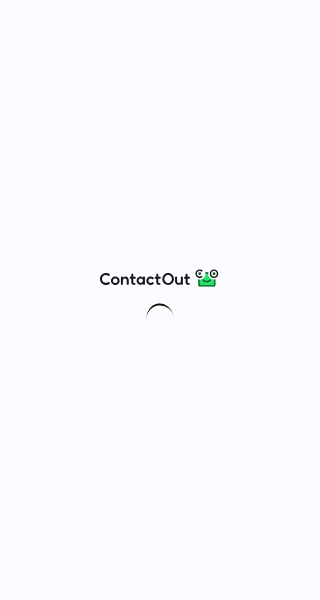 scroll, scrollTop: 0, scrollLeft: 0, axis: both 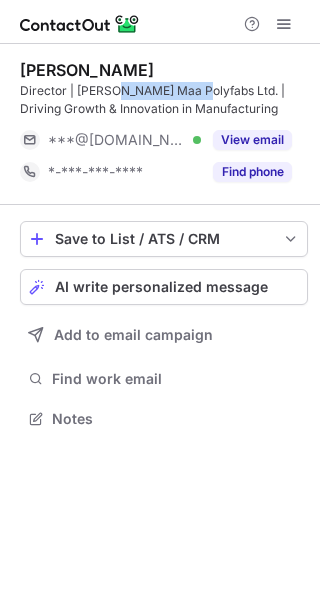 drag, startPoint x: 106, startPoint y: 88, endPoint x: 190, endPoint y: 84, distance: 84.095184 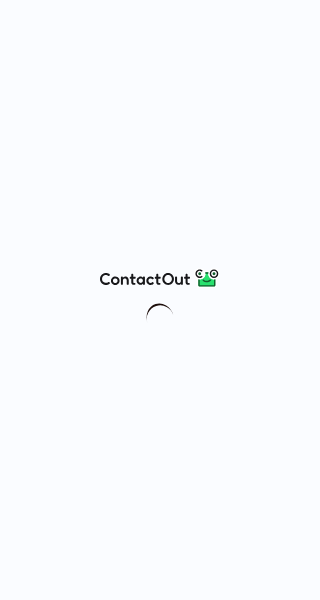 scroll, scrollTop: 0, scrollLeft: 0, axis: both 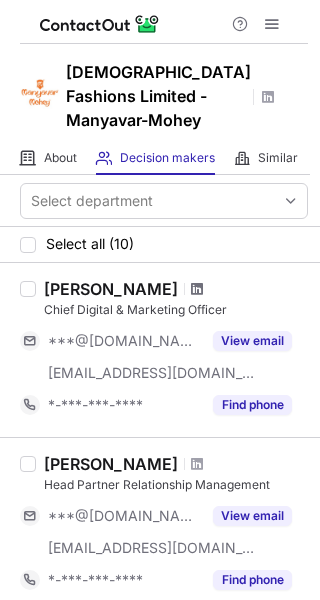 click at bounding box center (197, 289) 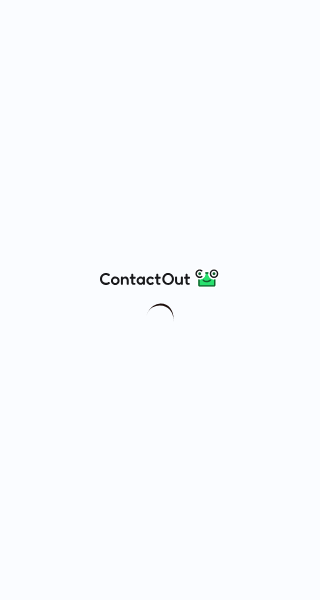 scroll, scrollTop: 0, scrollLeft: 0, axis: both 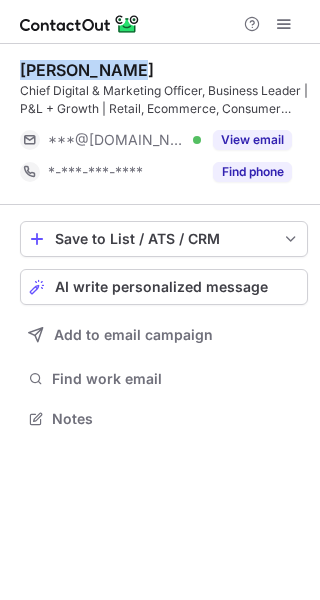 drag, startPoint x: 129, startPoint y: 69, endPoint x: 20, endPoint y: 72, distance: 109.041275 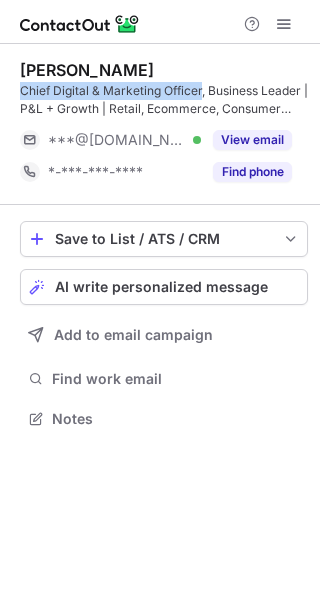 drag, startPoint x: 21, startPoint y: 90, endPoint x: 203, endPoint y: 85, distance: 182.06866 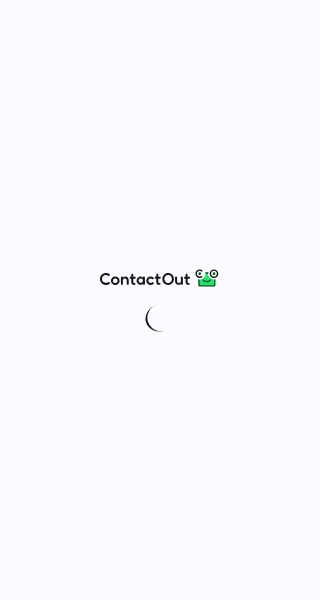 scroll, scrollTop: 0, scrollLeft: 0, axis: both 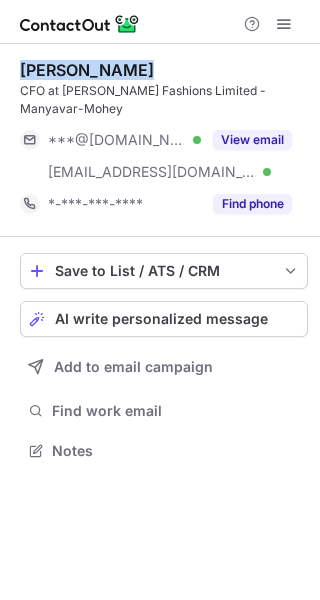 drag, startPoint x: 128, startPoint y: 65, endPoint x: 21, endPoint y: 67, distance: 107.01869 